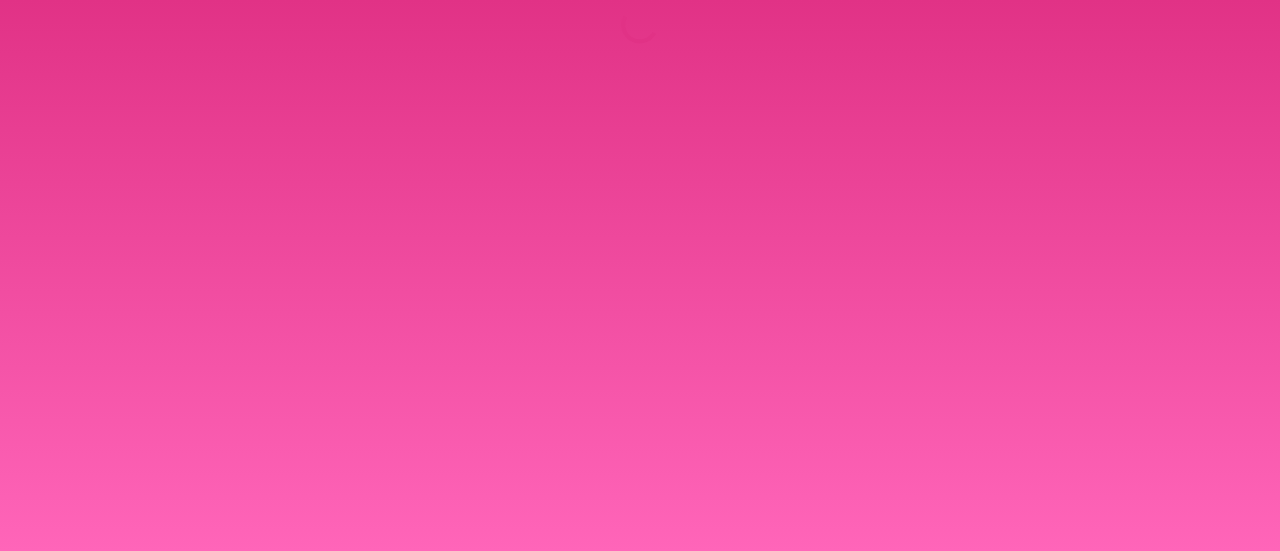 scroll, scrollTop: 0, scrollLeft: 0, axis: both 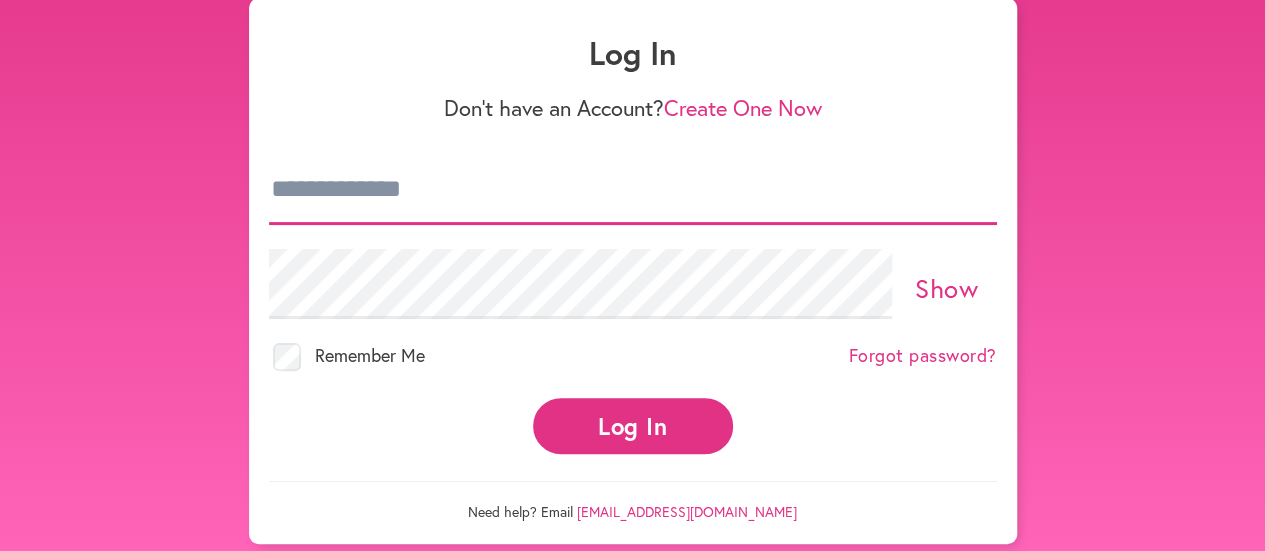click at bounding box center [633, 190] 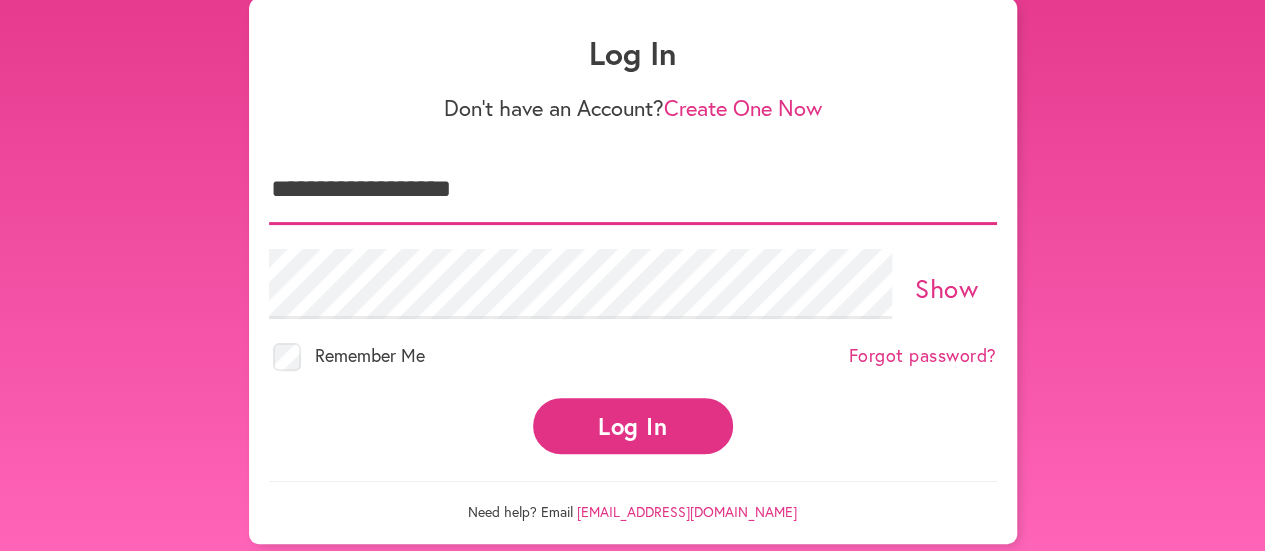 type on "**********" 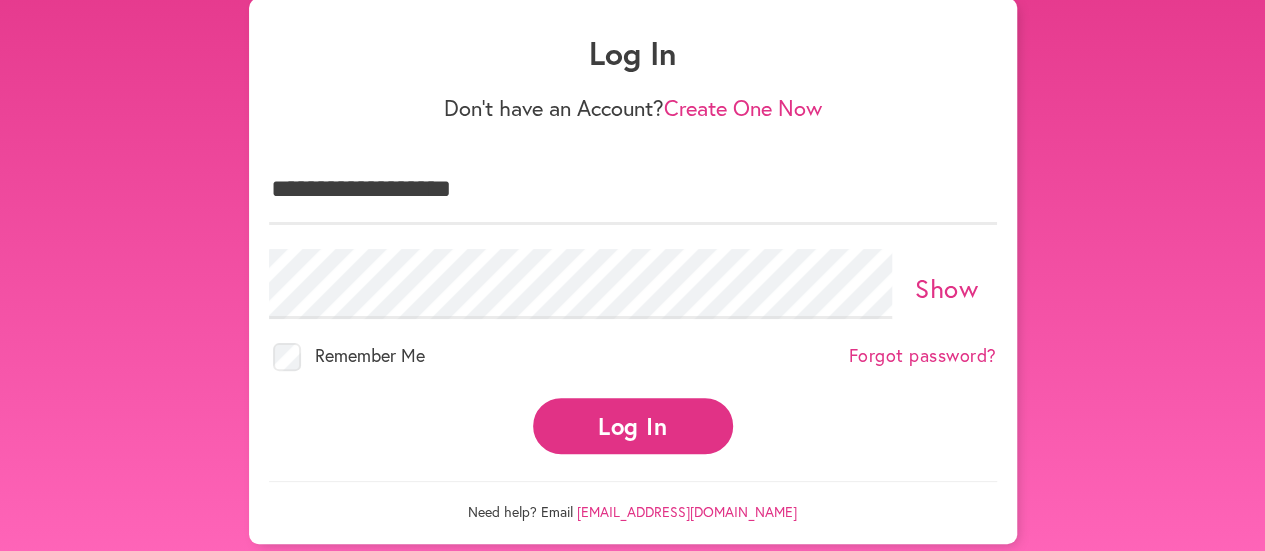 click on "Log In" at bounding box center [633, 425] 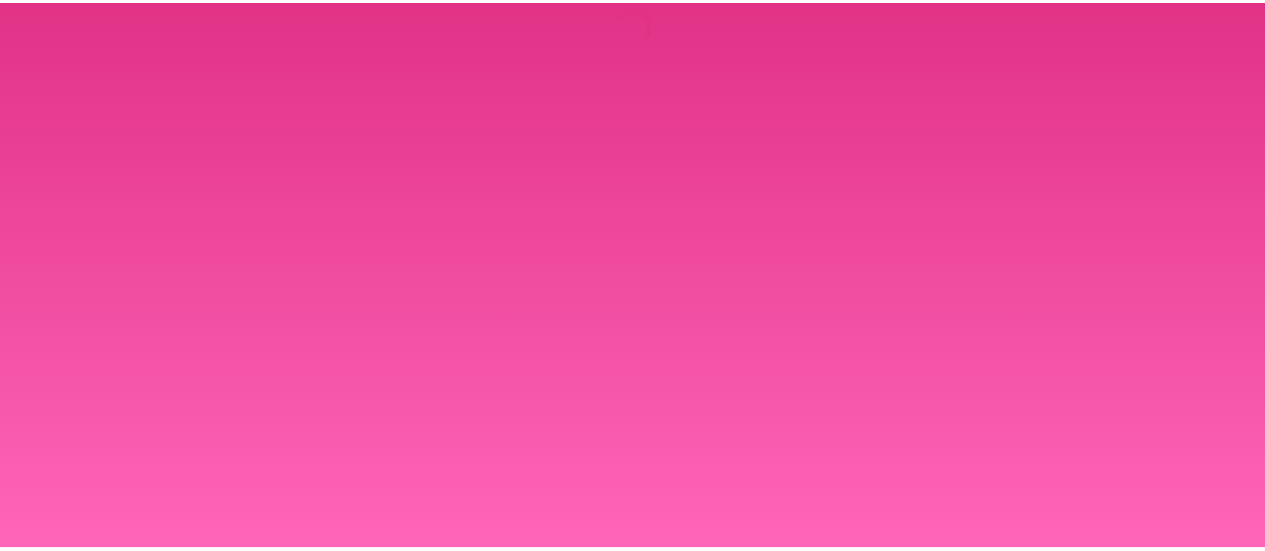 scroll, scrollTop: 0, scrollLeft: 0, axis: both 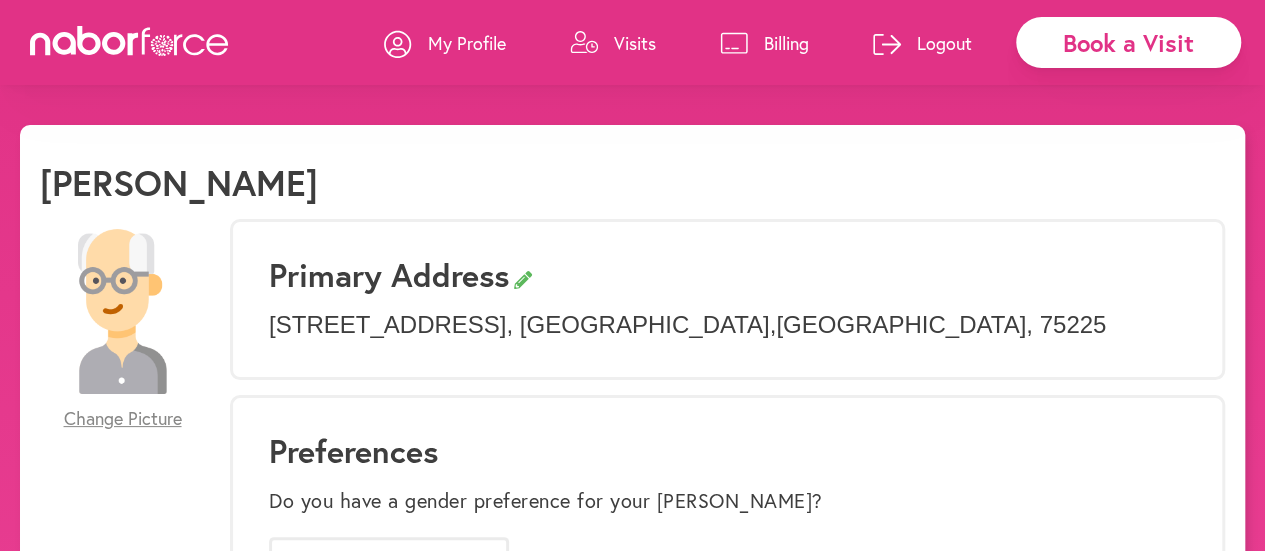 click on "Book a Visit" at bounding box center [1128, 42] 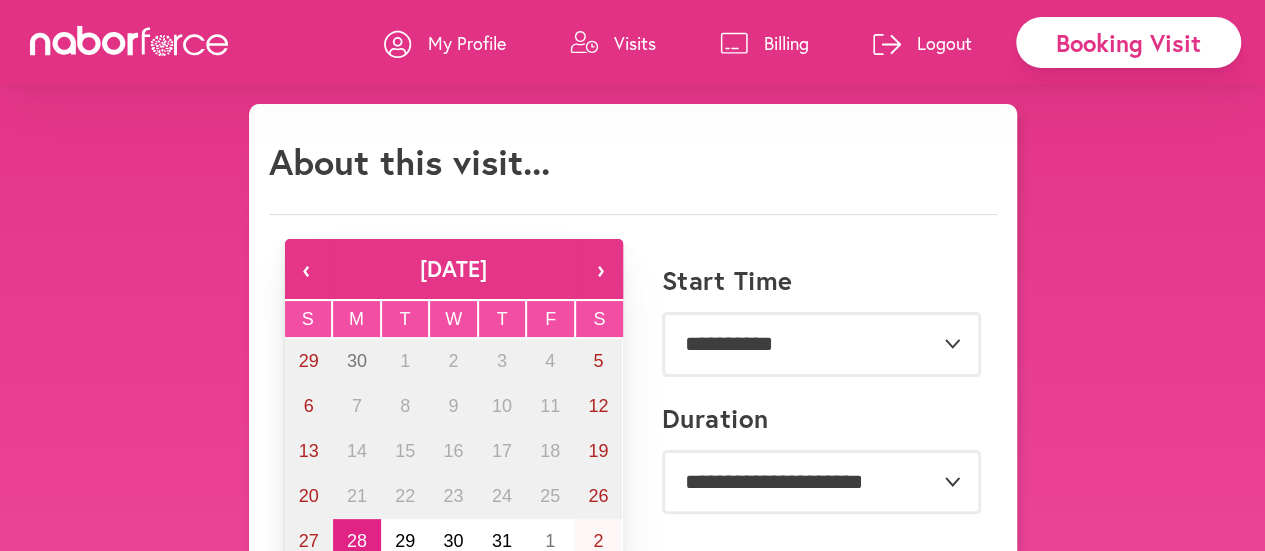 scroll, scrollTop: 3, scrollLeft: 0, axis: vertical 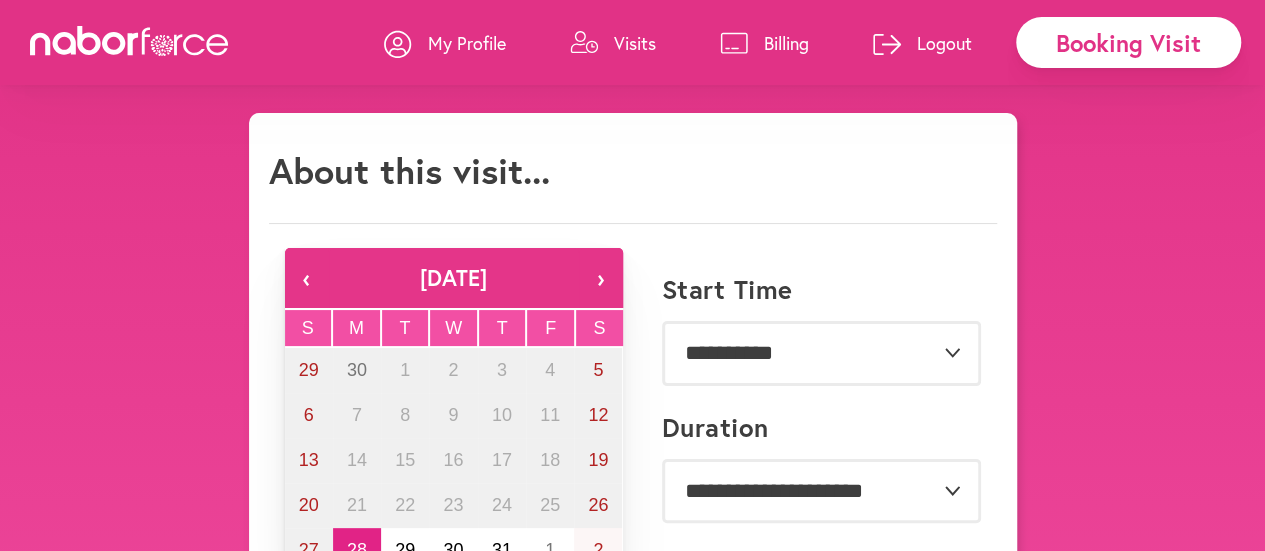 click on "›" at bounding box center (601, 278) 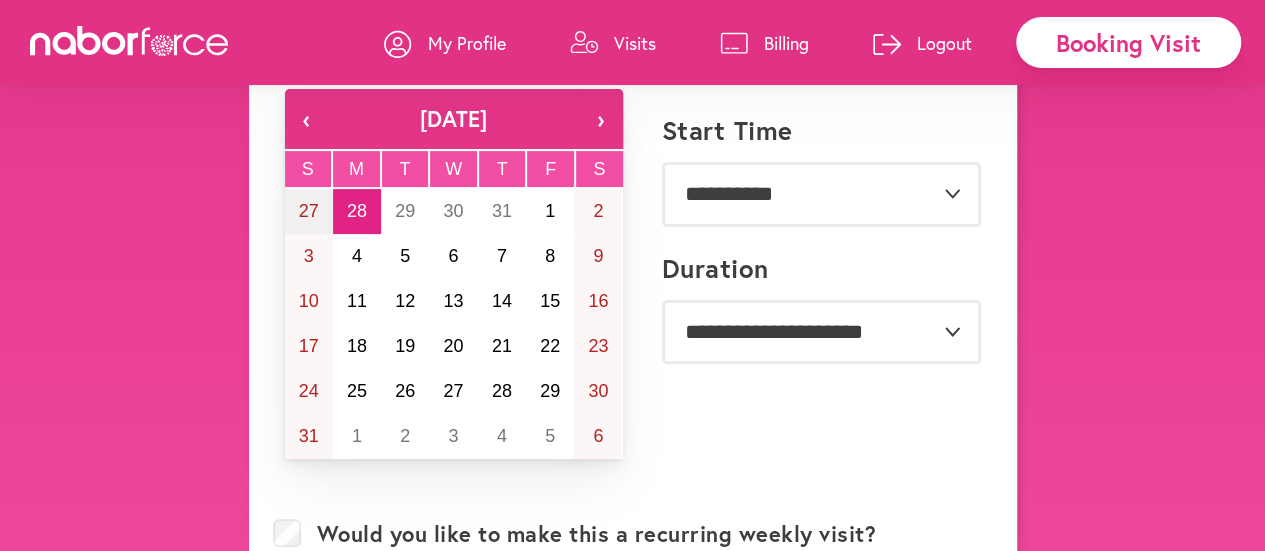 scroll, scrollTop: 136, scrollLeft: 0, axis: vertical 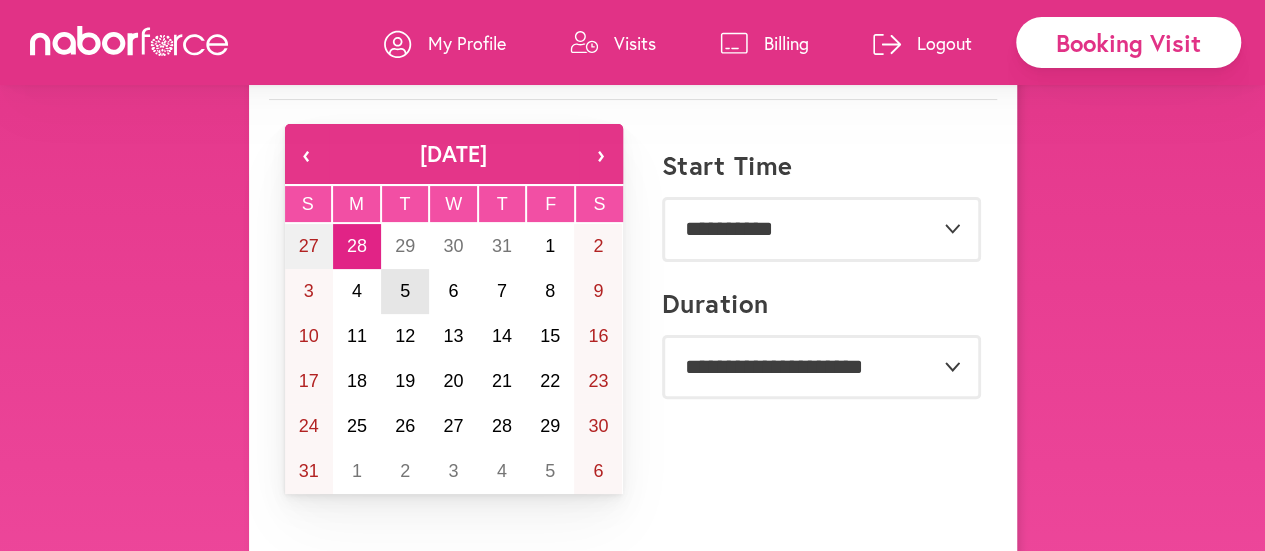 click on "5" at bounding box center (405, 291) 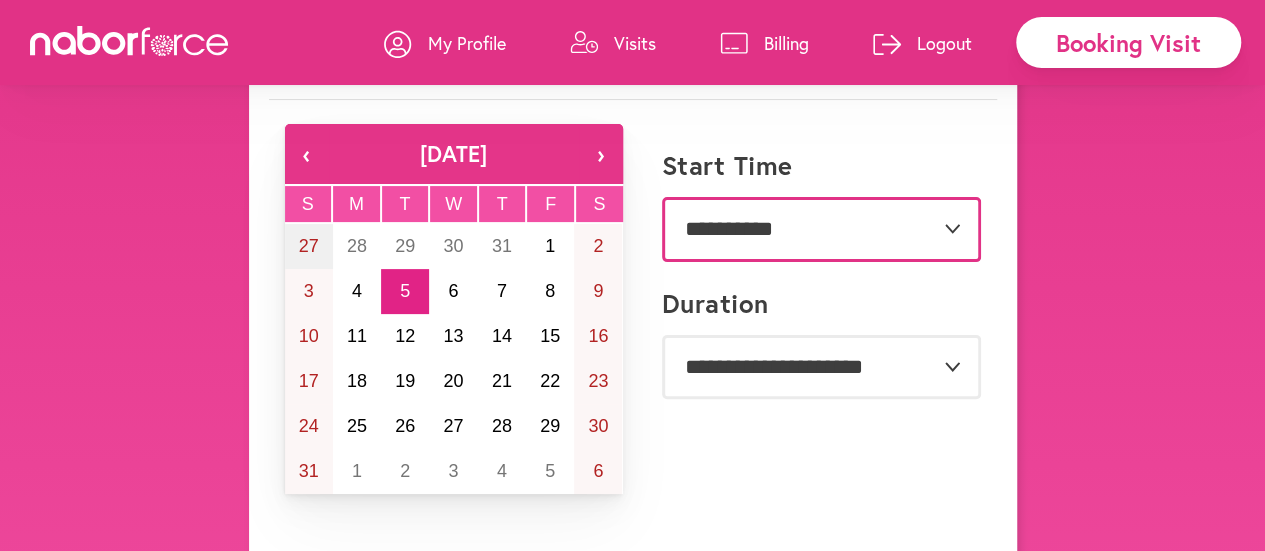click on "**********" at bounding box center (821, 229) 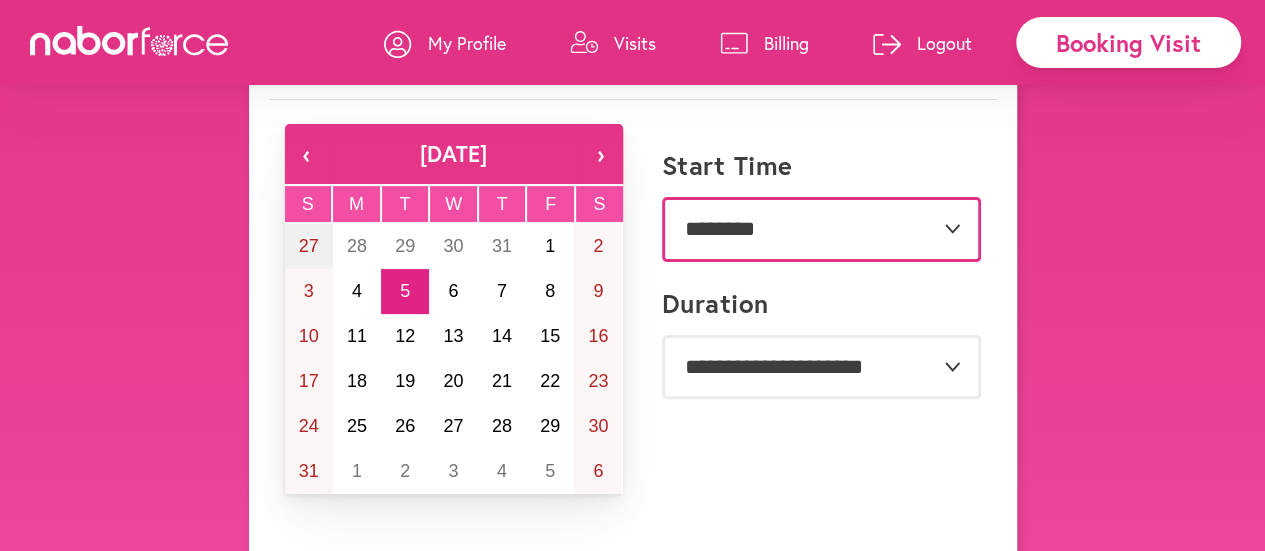click on "**********" at bounding box center (821, 229) 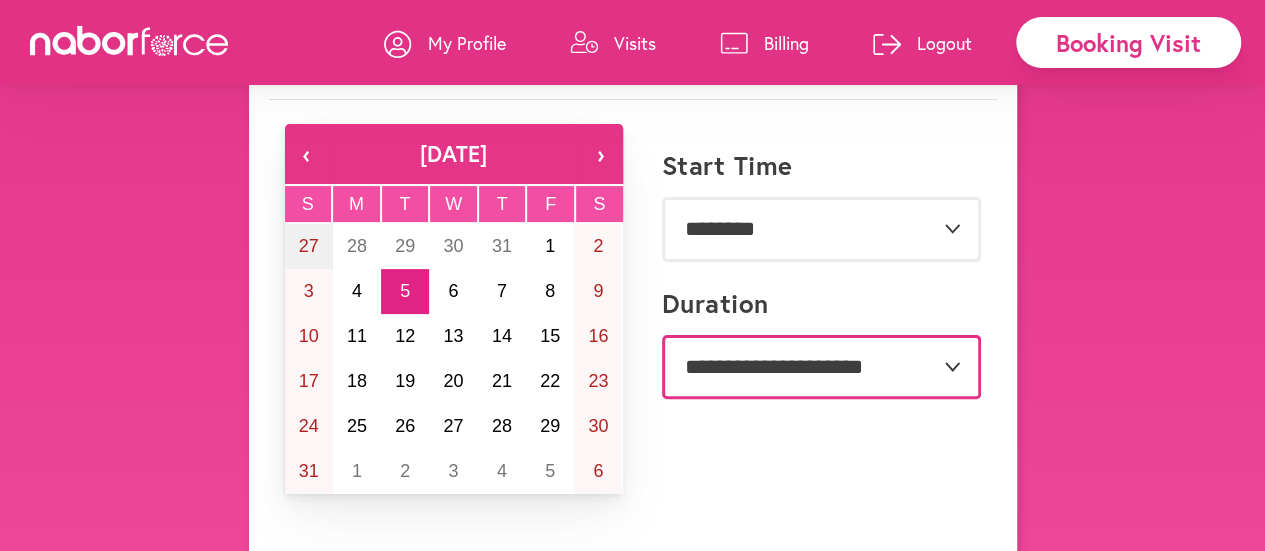 click on "**********" at bounding box center (821, 367) 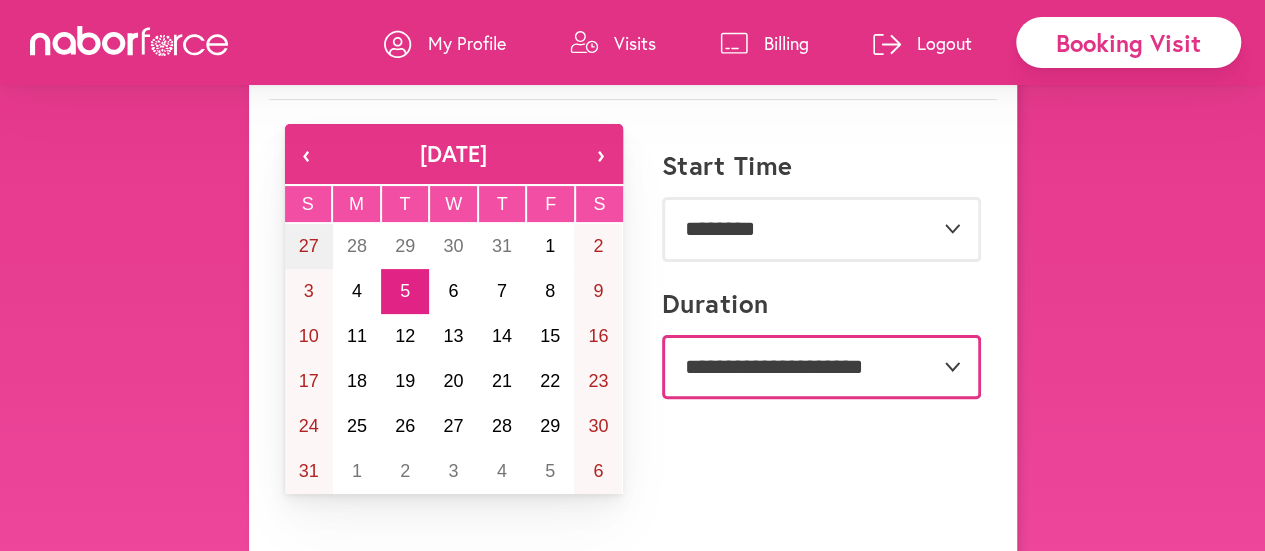 select on "**" 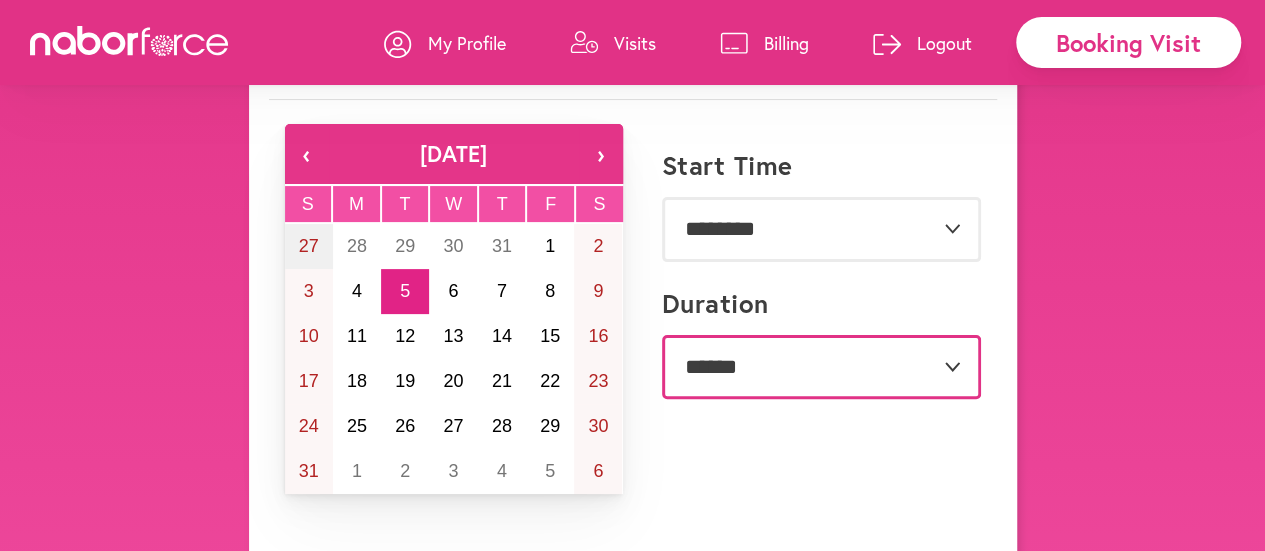 click on "**********" at bounding box center [821, 367] 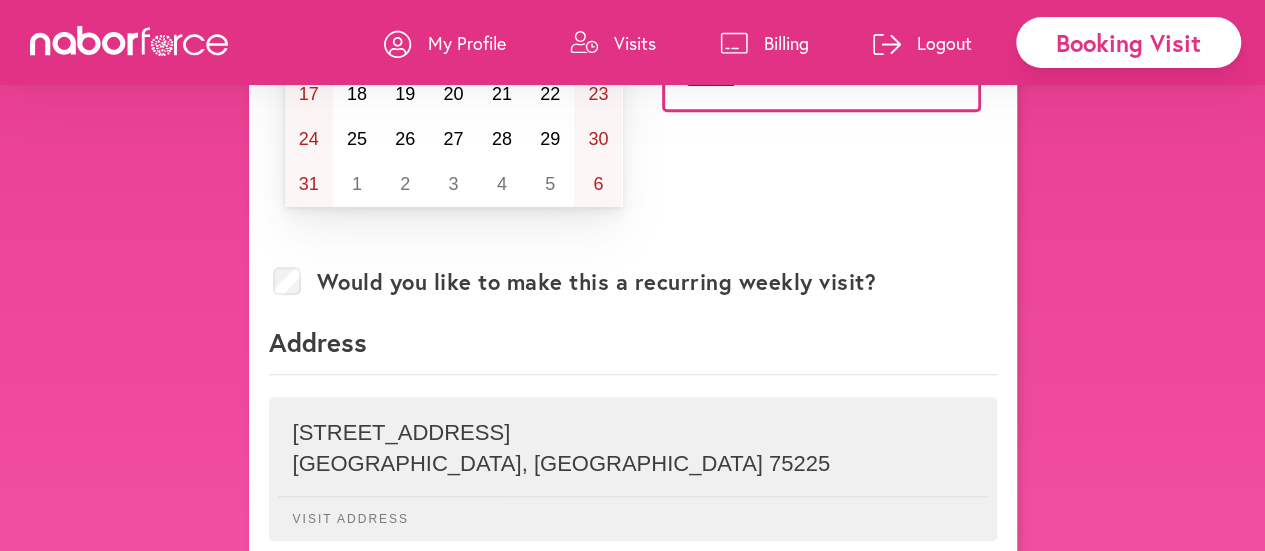 scroll, scrollTop: 434, scrollLeft: 0, axis: vertical 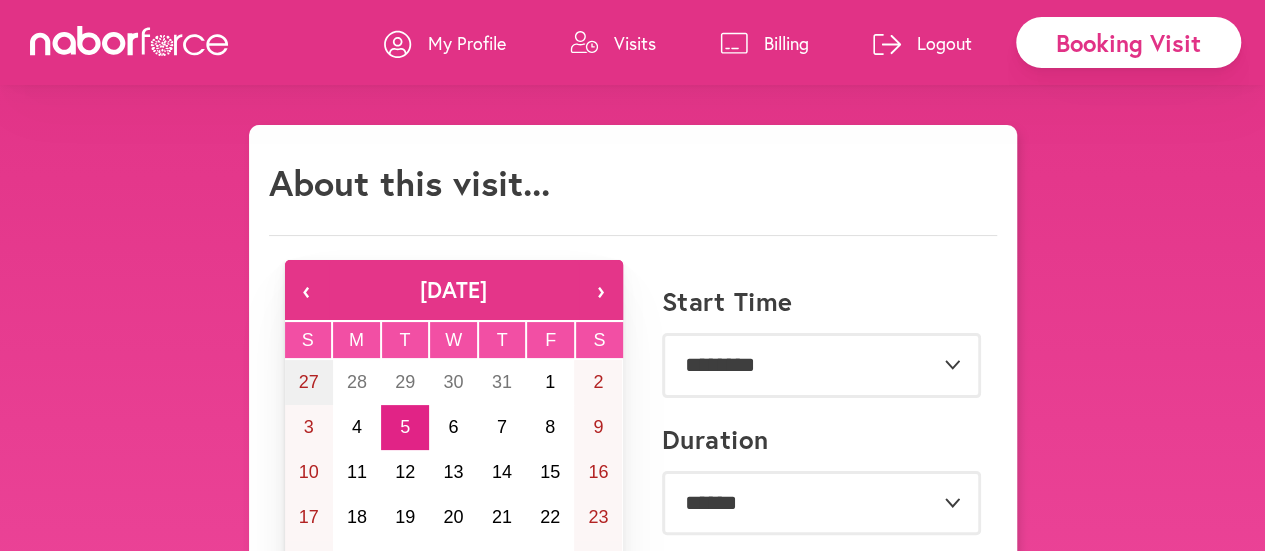 click on "Visits" at bounding box center (635, 43) 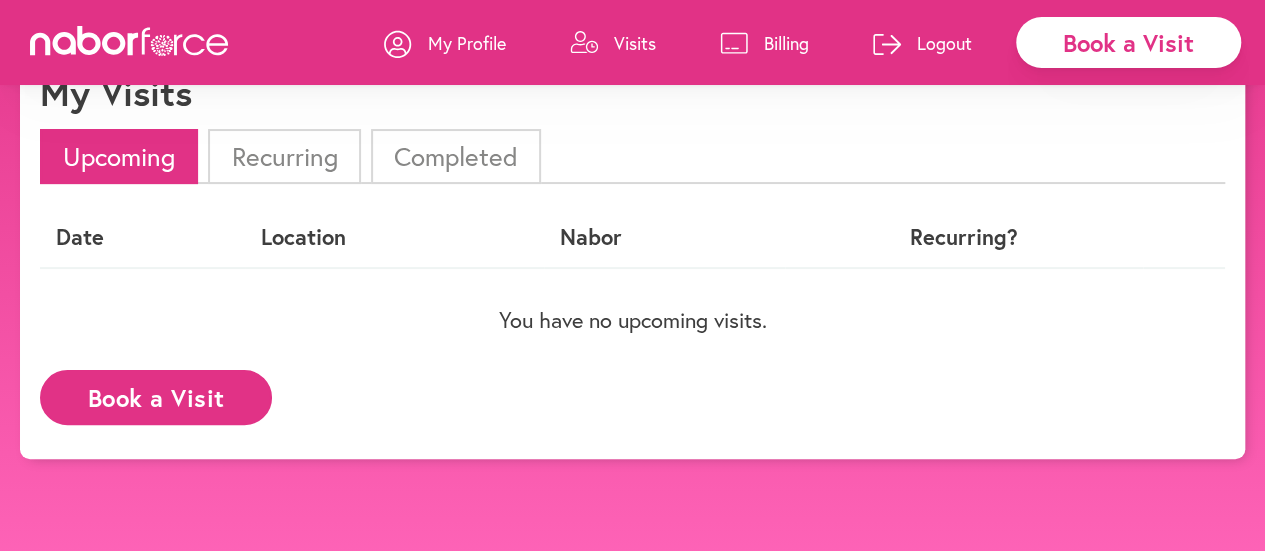 scroll, scrollTop: 125, scrollLeft: 0, axis: vertical 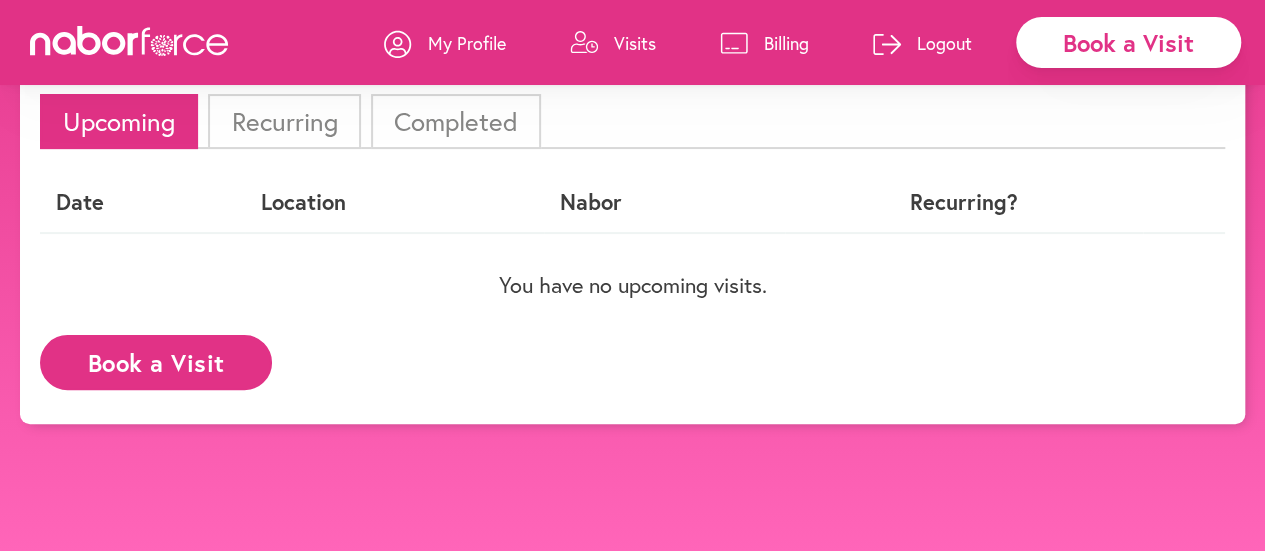 click on "Book a Visit" at bounding box center (156, 362) 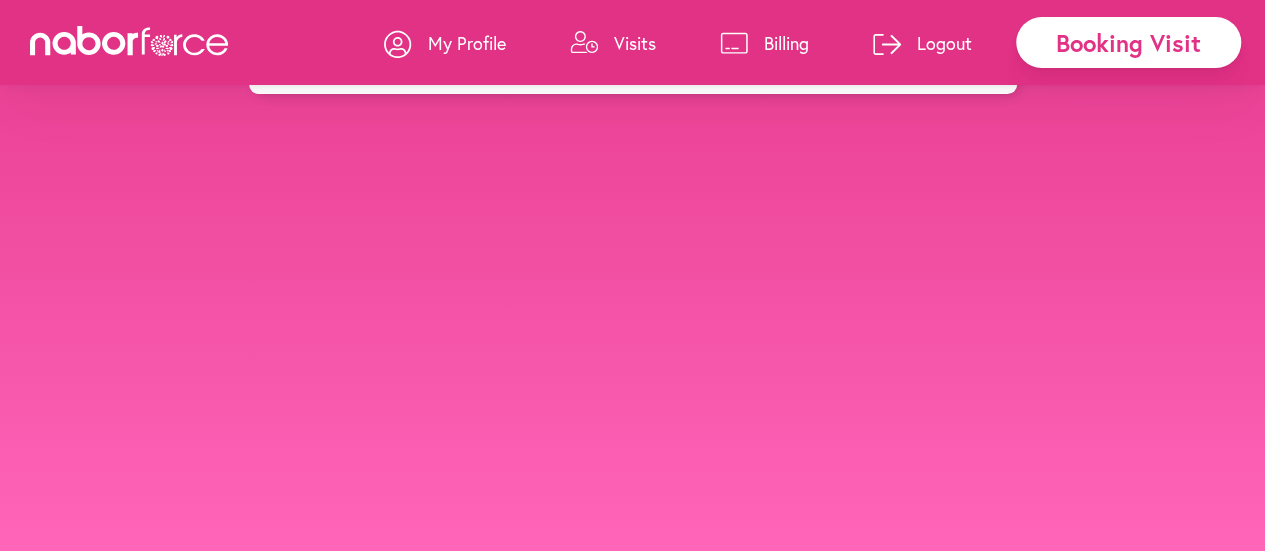 scroll, scrollTop: 0, scrollLeft: 0, axis: both 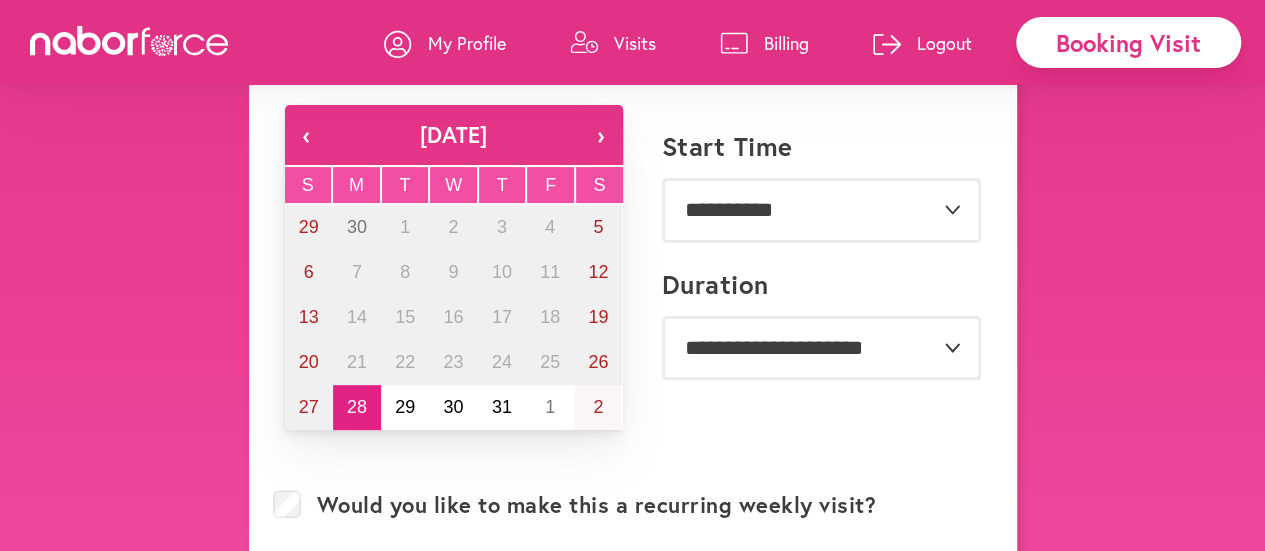 click on "›" at bounding box center (601, 135) 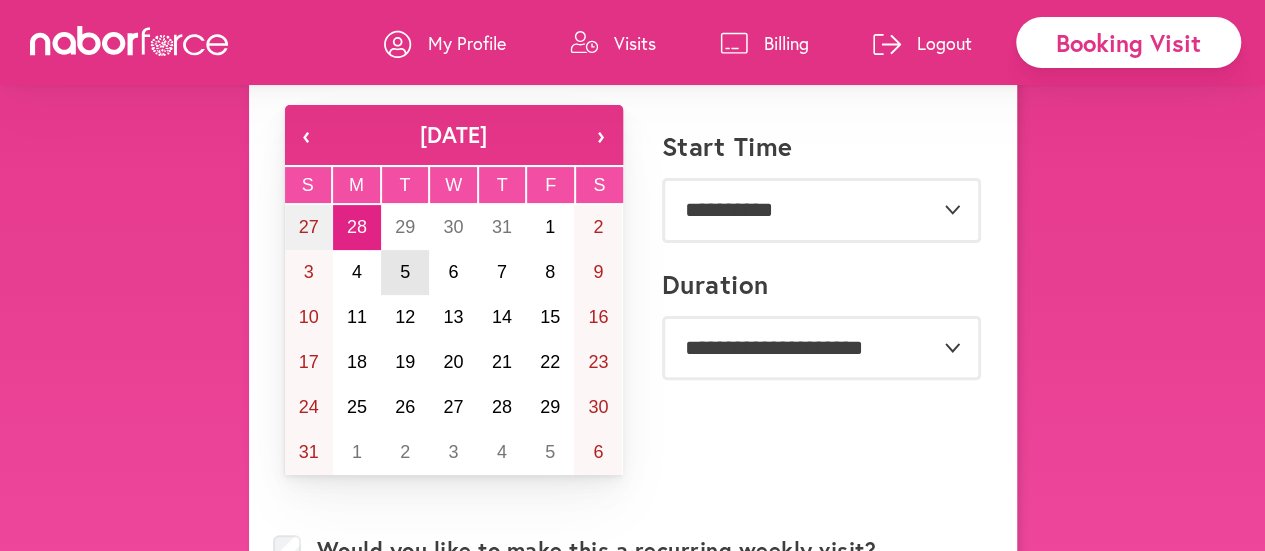 click on "5" at bounding box center (405, 272) 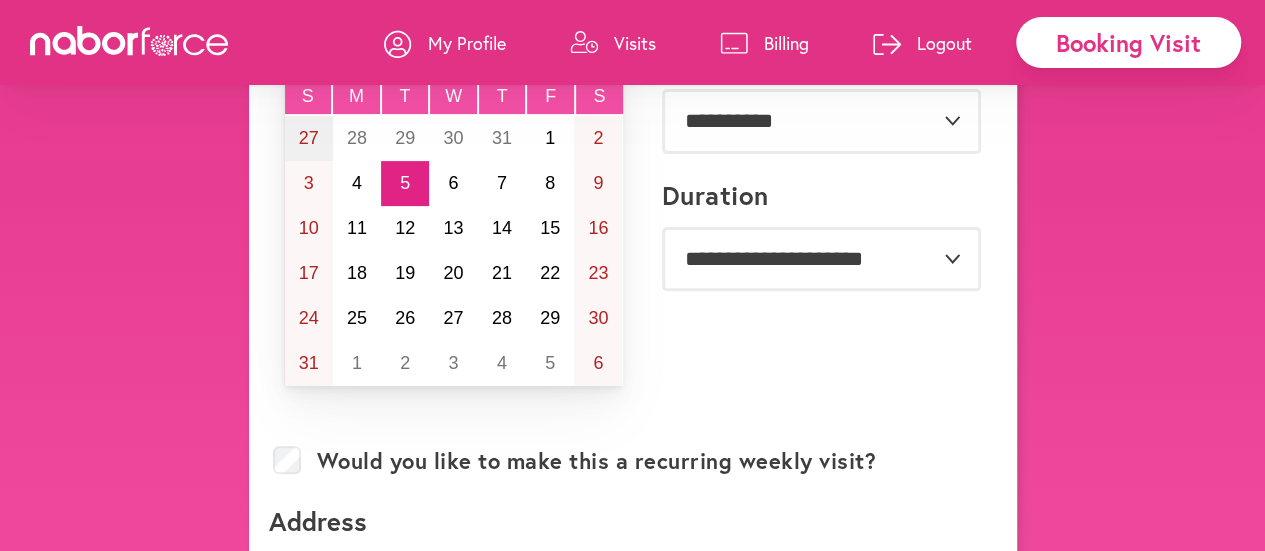 scroll, scrollTop: 240, scrollLeft: 0, axis: vertical 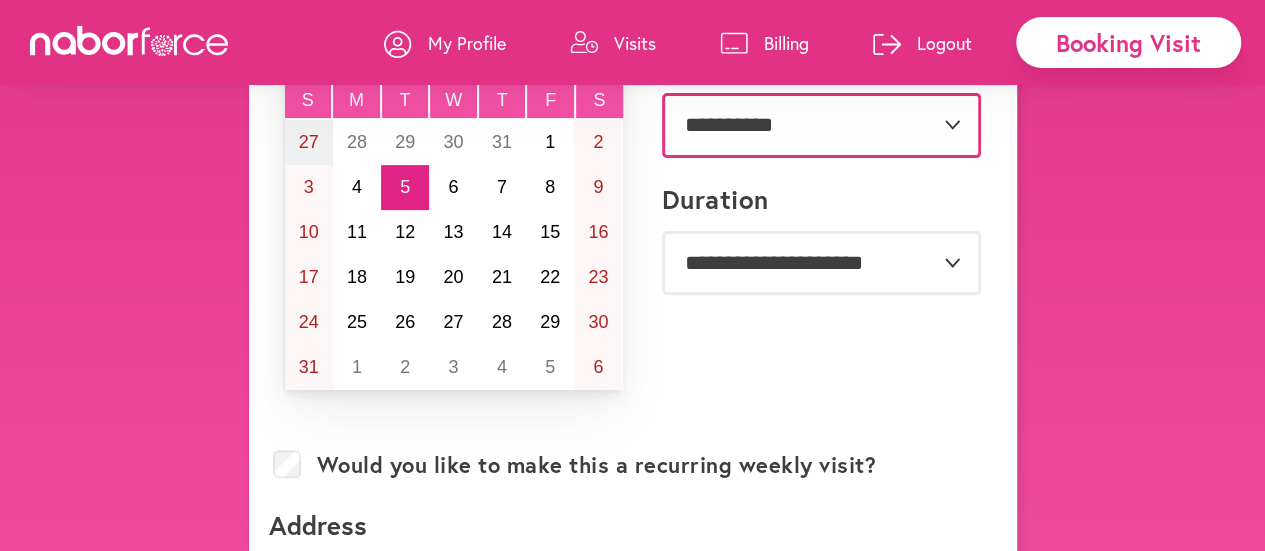 click on "**********" at bounding box center (821, 125) 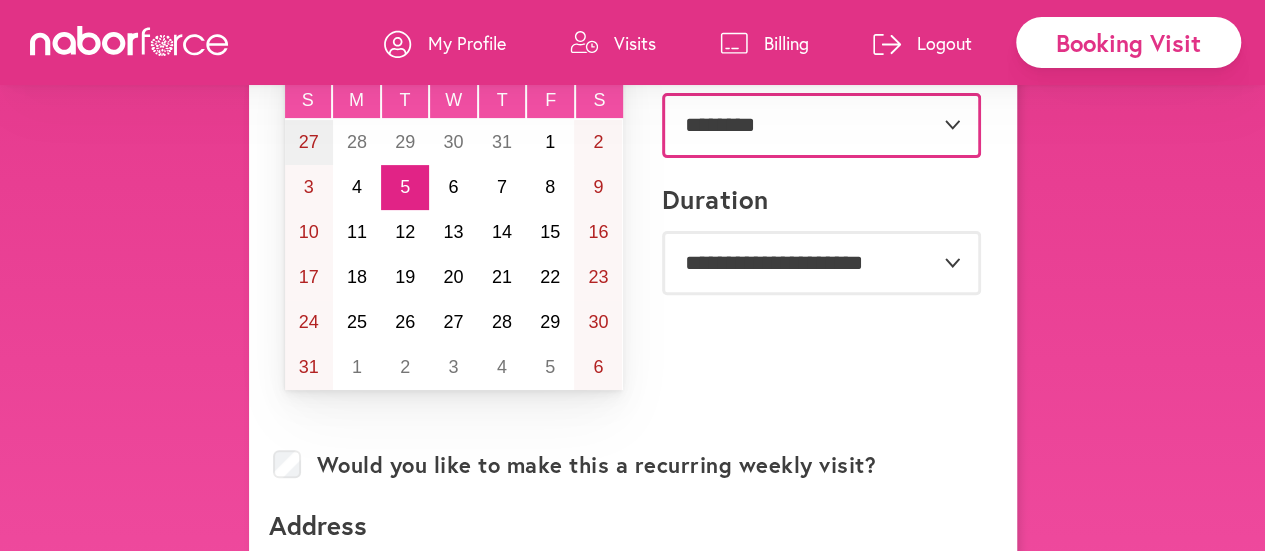 click on "**********" at bounding box center (821, 125) 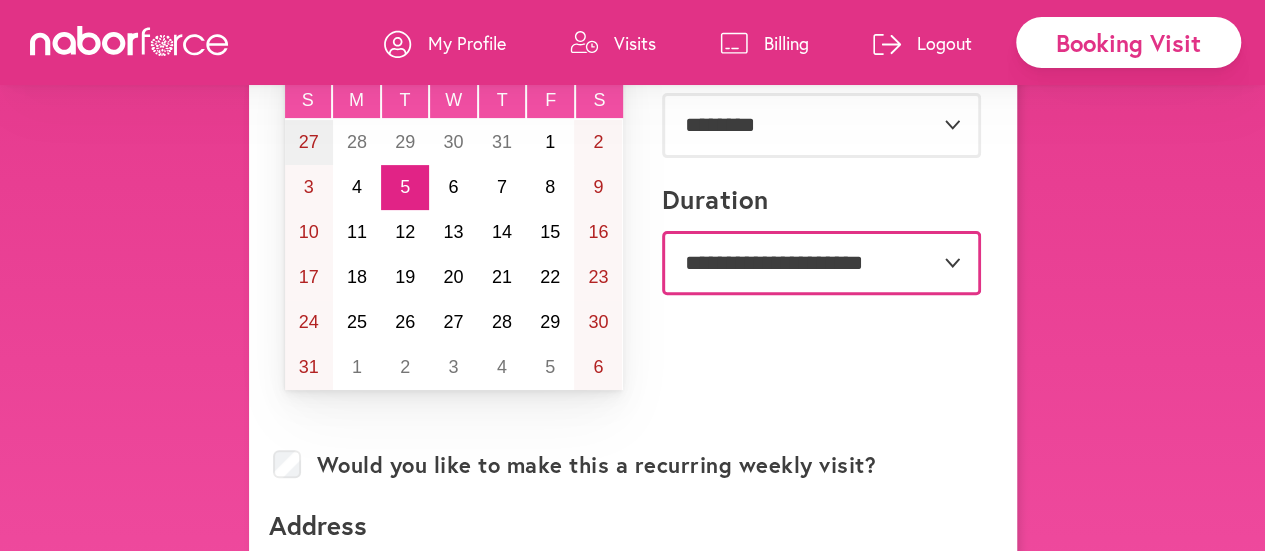click on "**********" at bounding box center (821, 263) 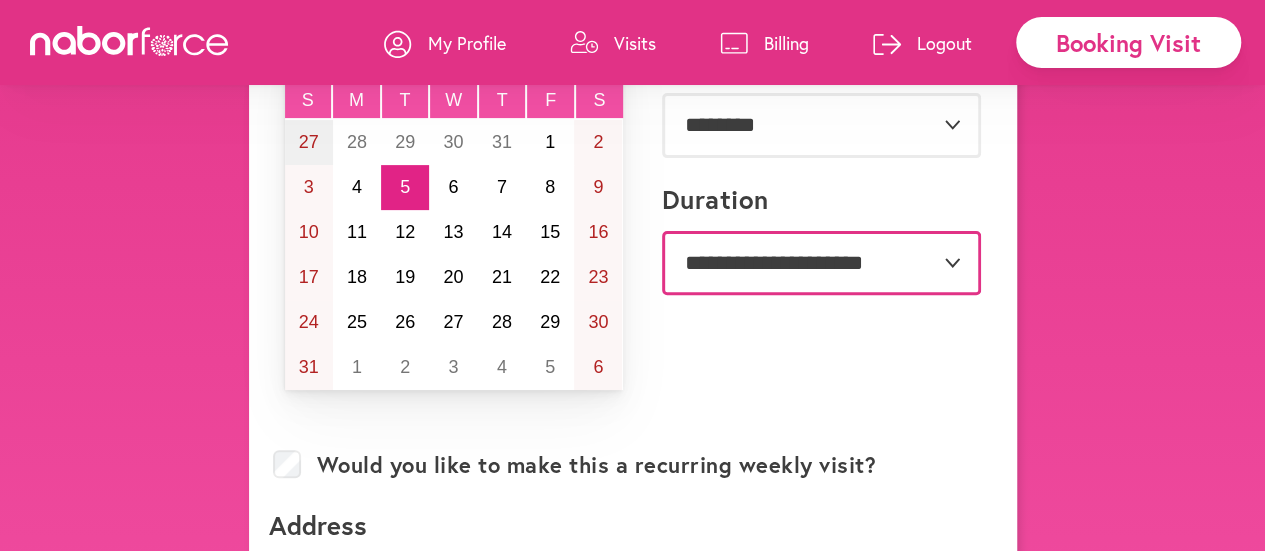select on "**" 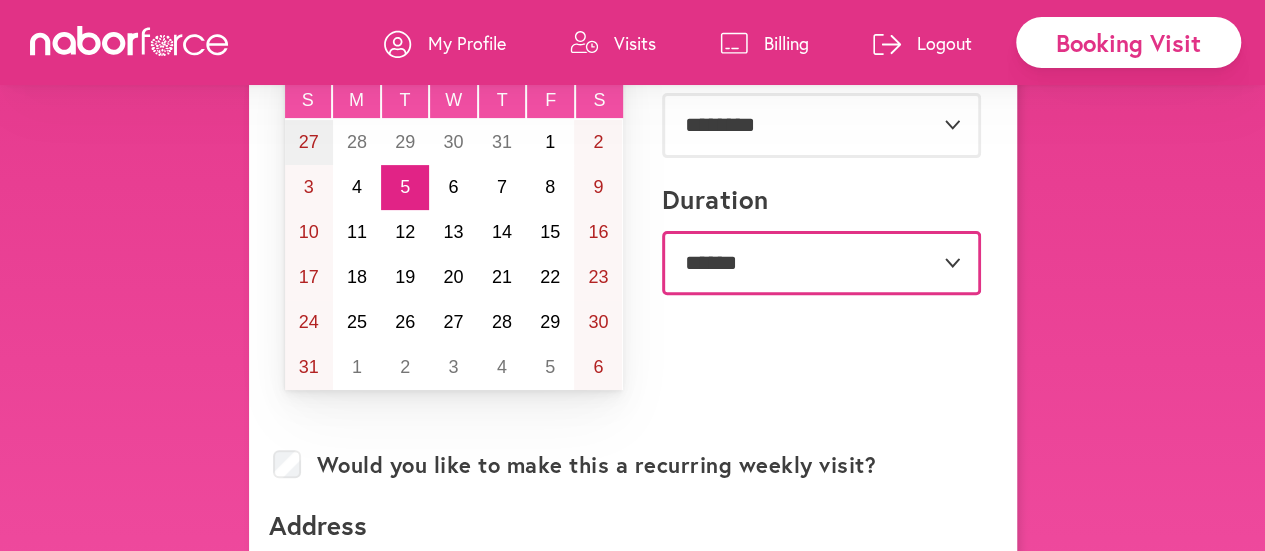 click on "**********" at bounding box center (821, 263) 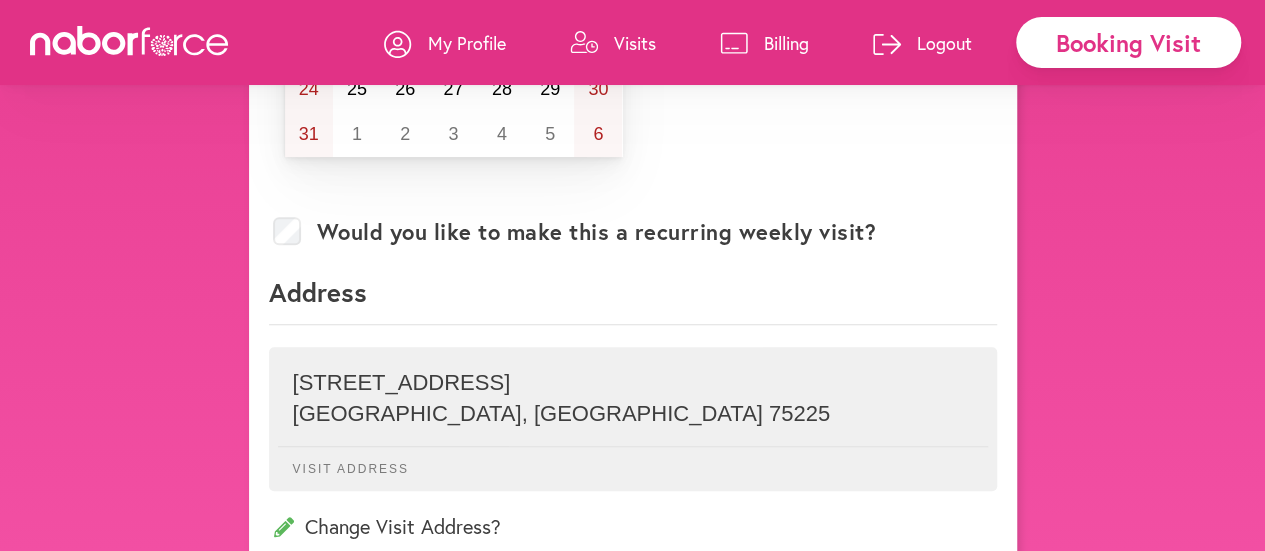 scroll, scrollTop: 470, scrollLeft: 0, axis: vertical 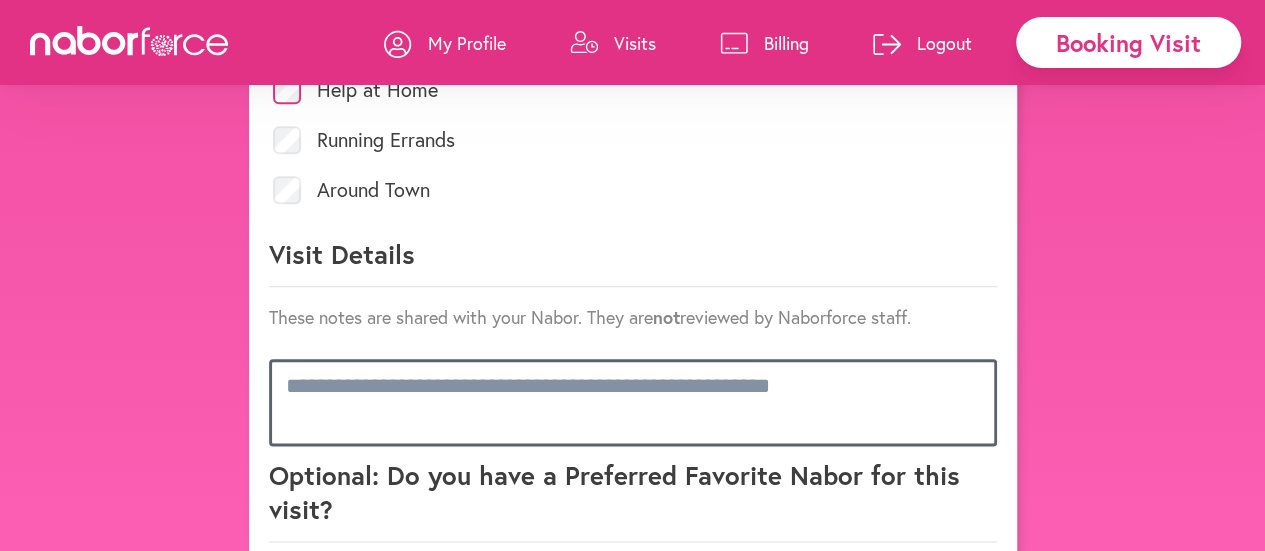 click at bounding box center (633, 402) 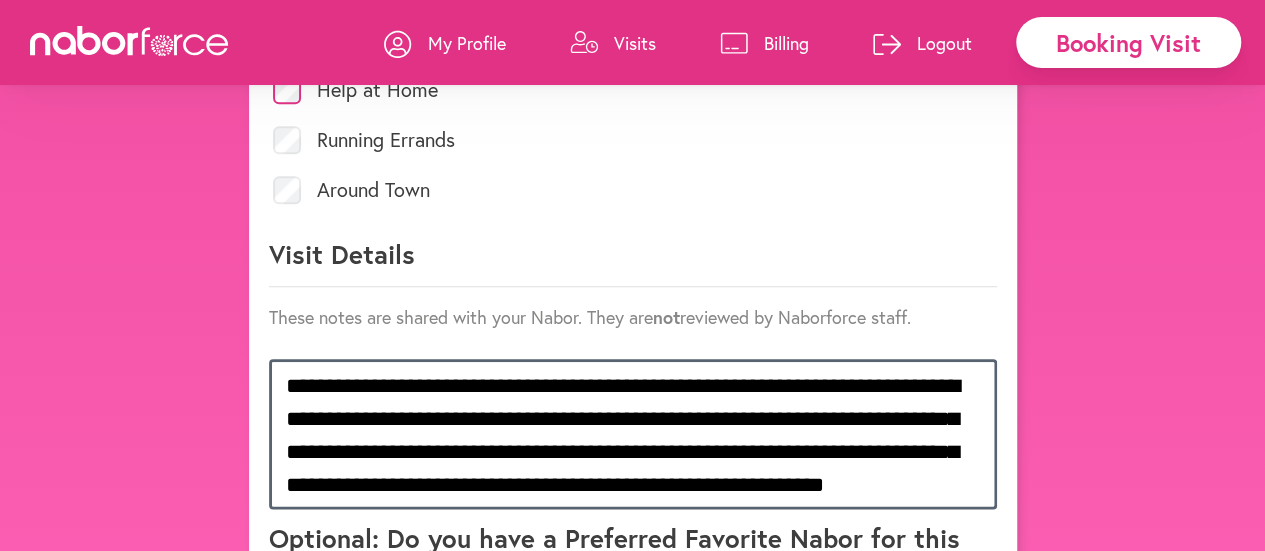 scroll, scrollTop: 25, scrollLeft: 0, axis: vertical 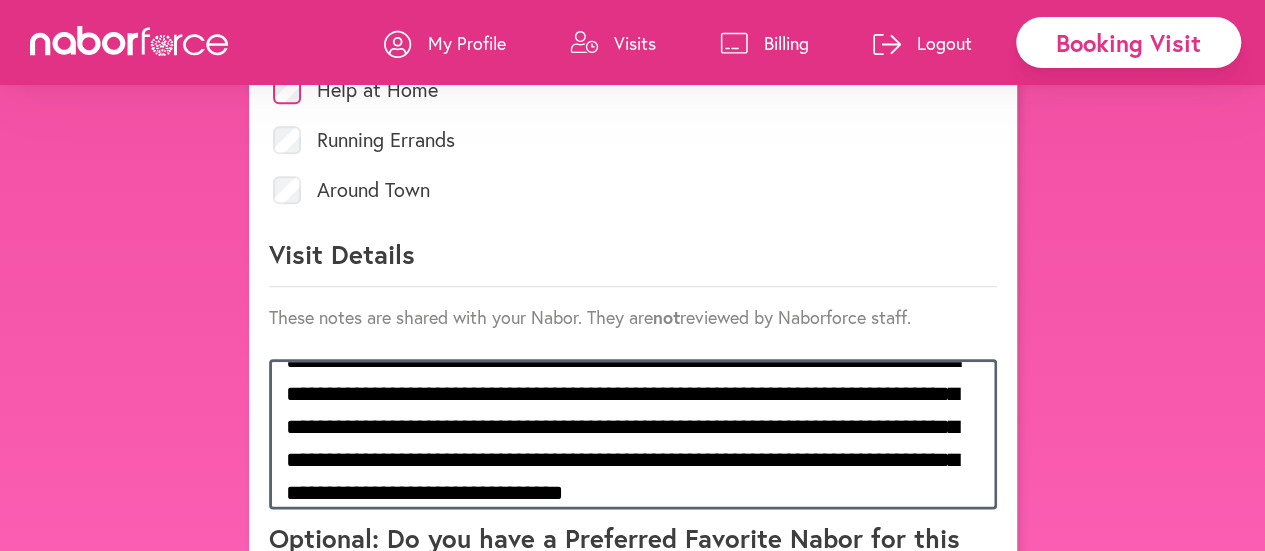 click on "**********" at bounding box center (633, 434) 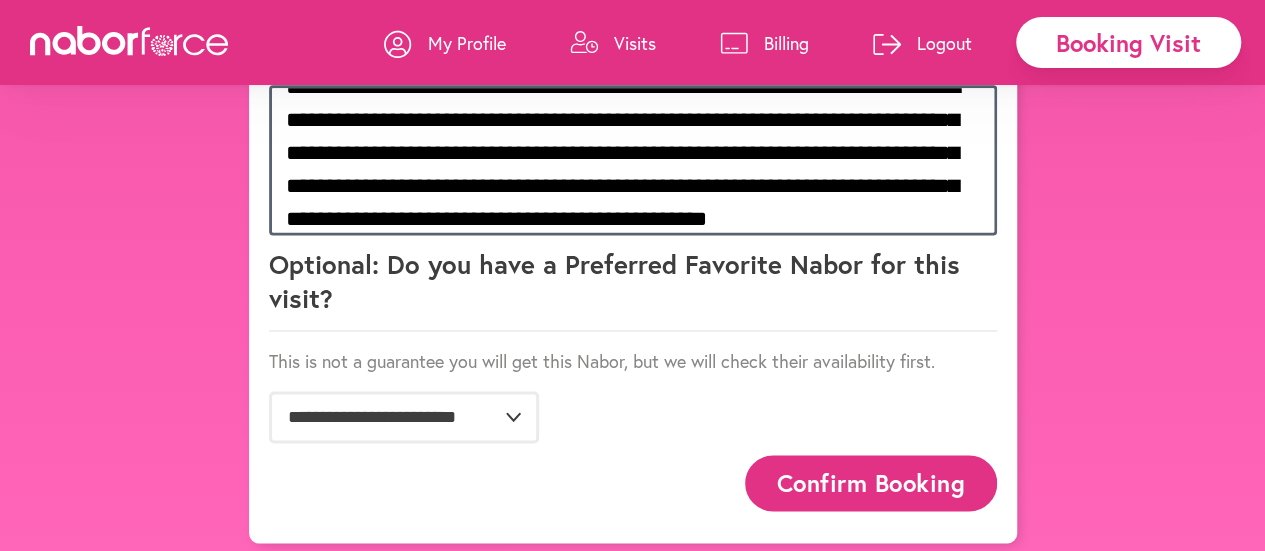 scroll, scrollTop: 1307, scrollLeft: 0, axis: vertical 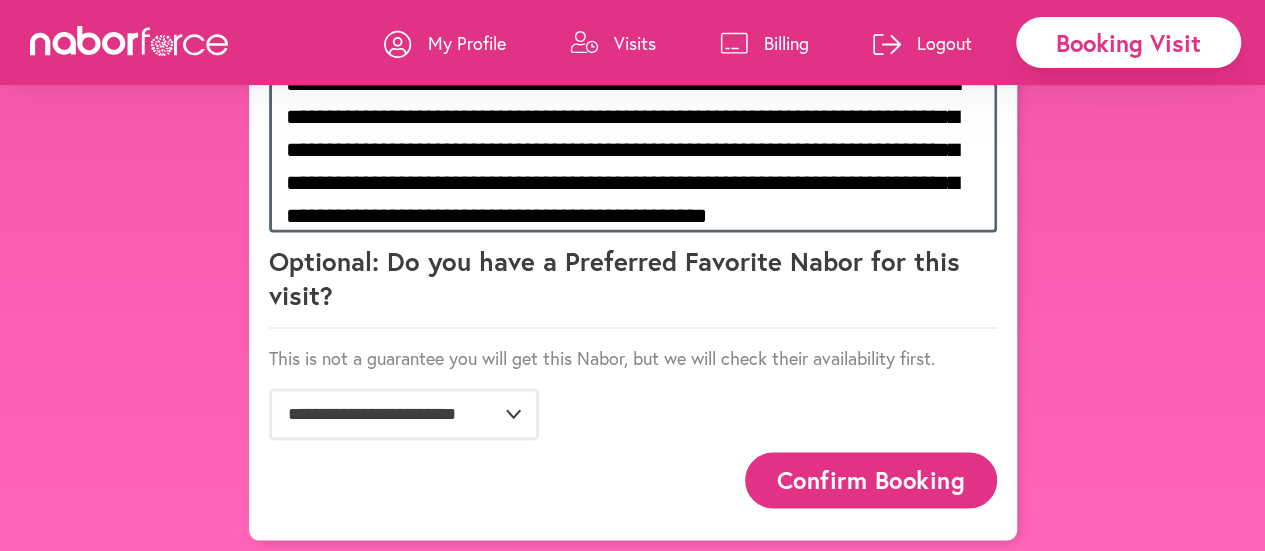 type on "**********" 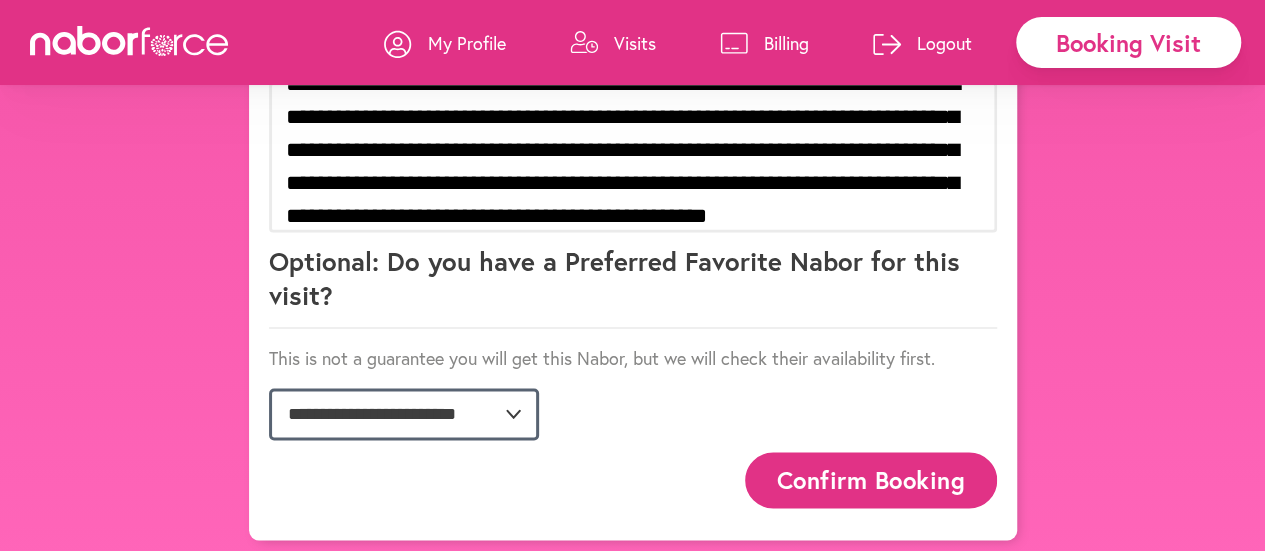 click on "**********" 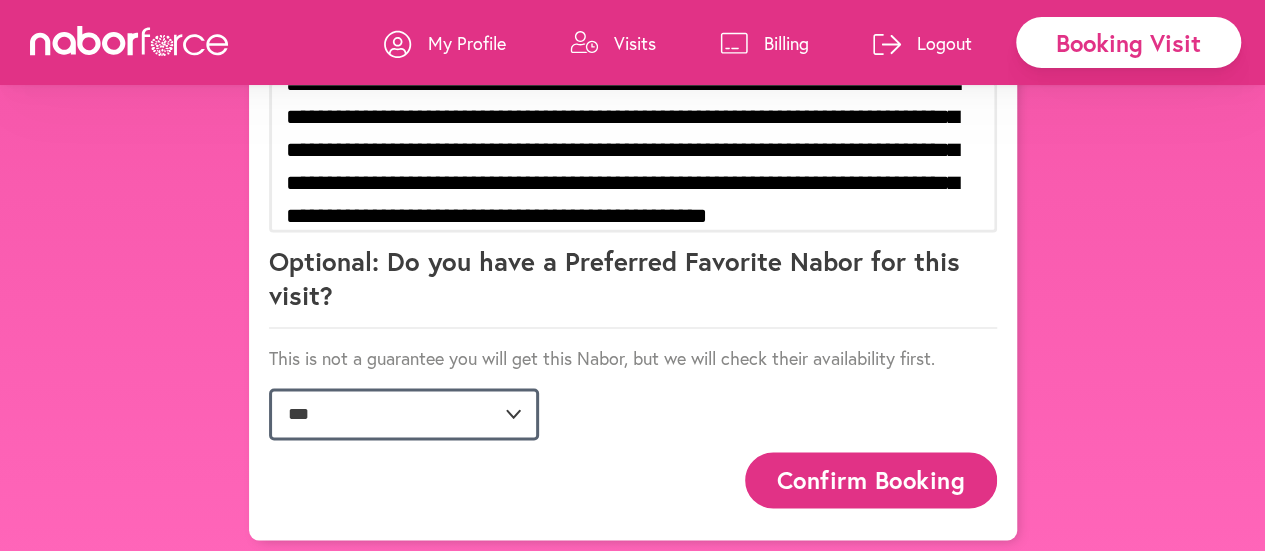click on "**********" 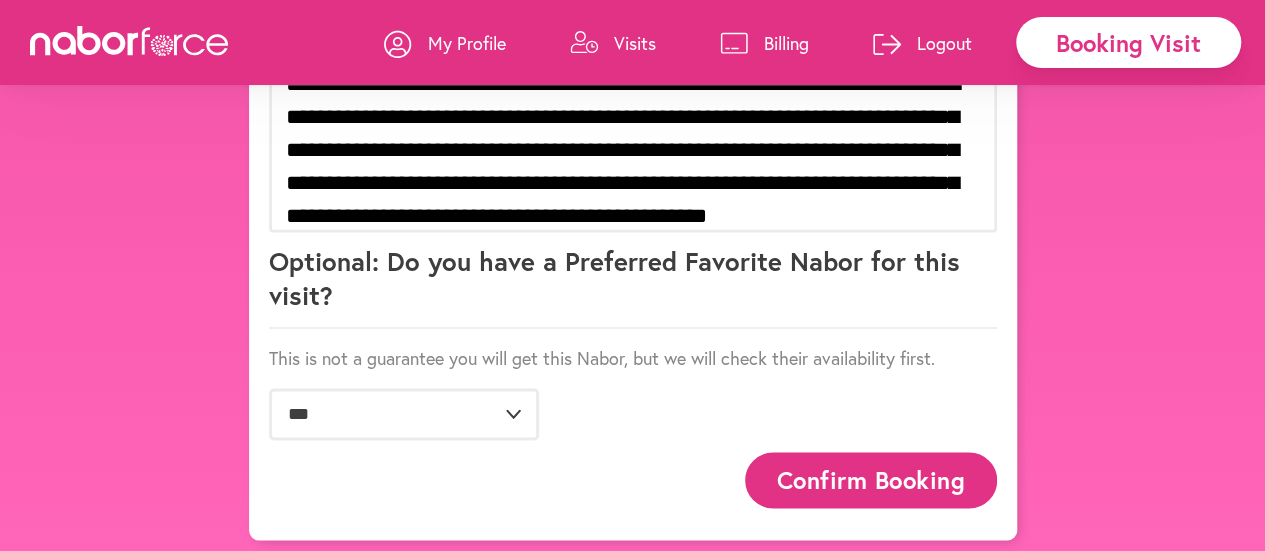 click on "Confirm Booking" at bounding box center (871, 479) 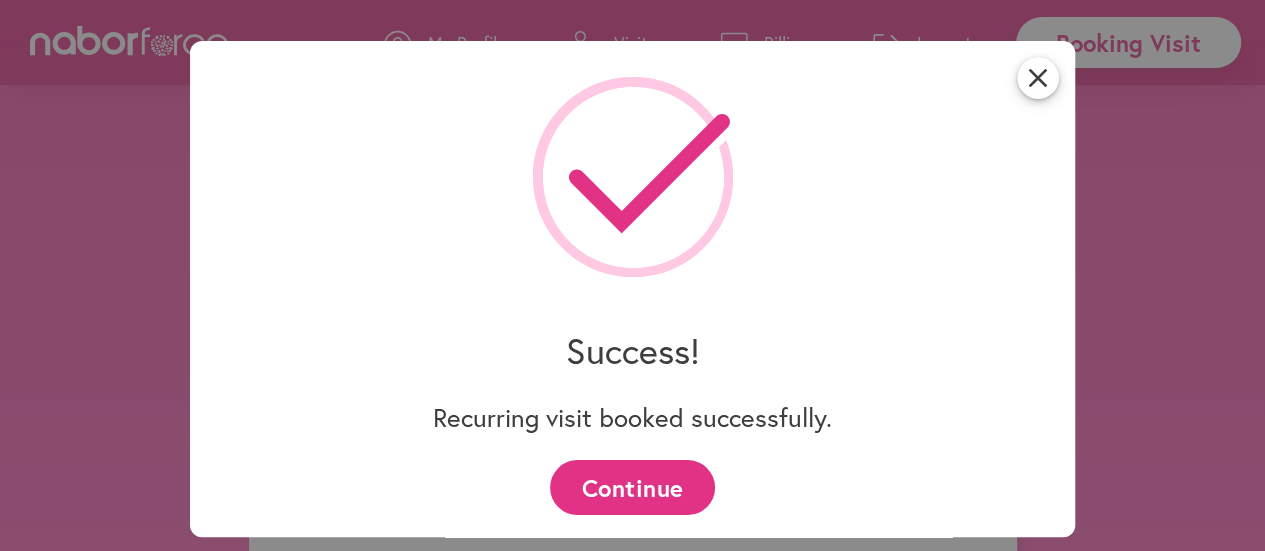 scroll, scrollTop: 1307, scrollLeft: 0, axis: vertical 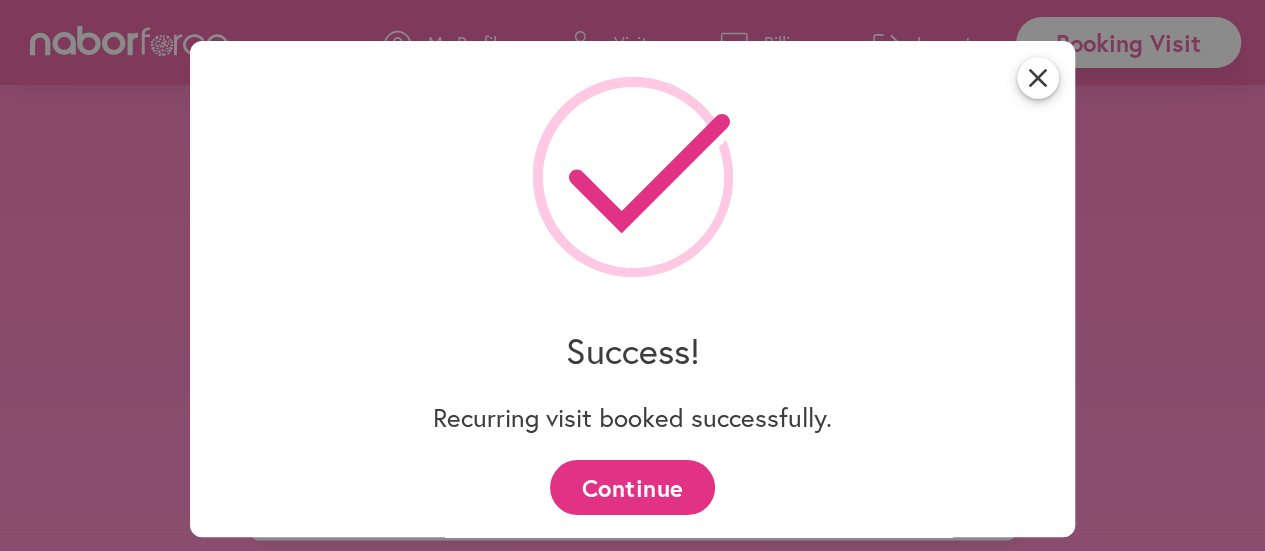 click on "Continue" at bounding box center [632, 487] 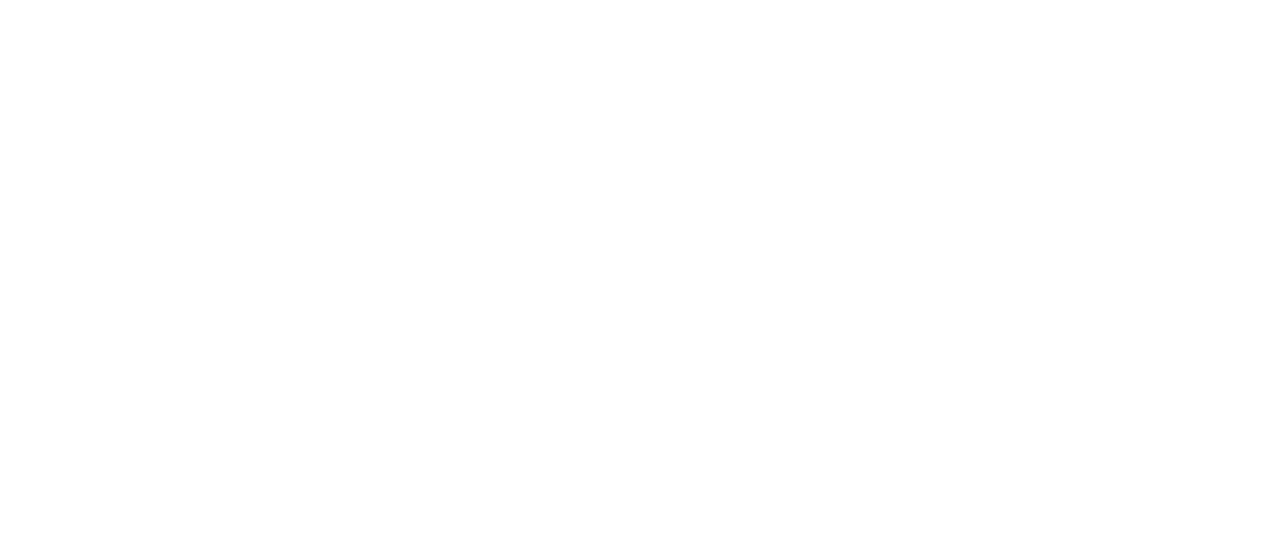 scroll, scrollTop: 0, scrollLeft: 0, axis: both 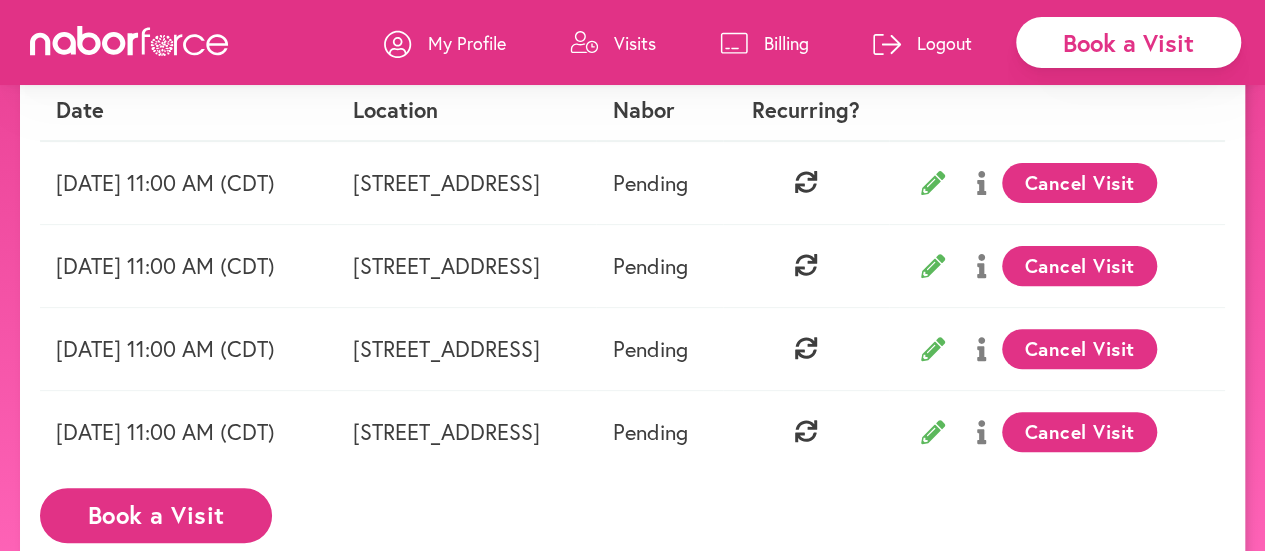 click on "Book a Visit" at bounding box center (156, 515) 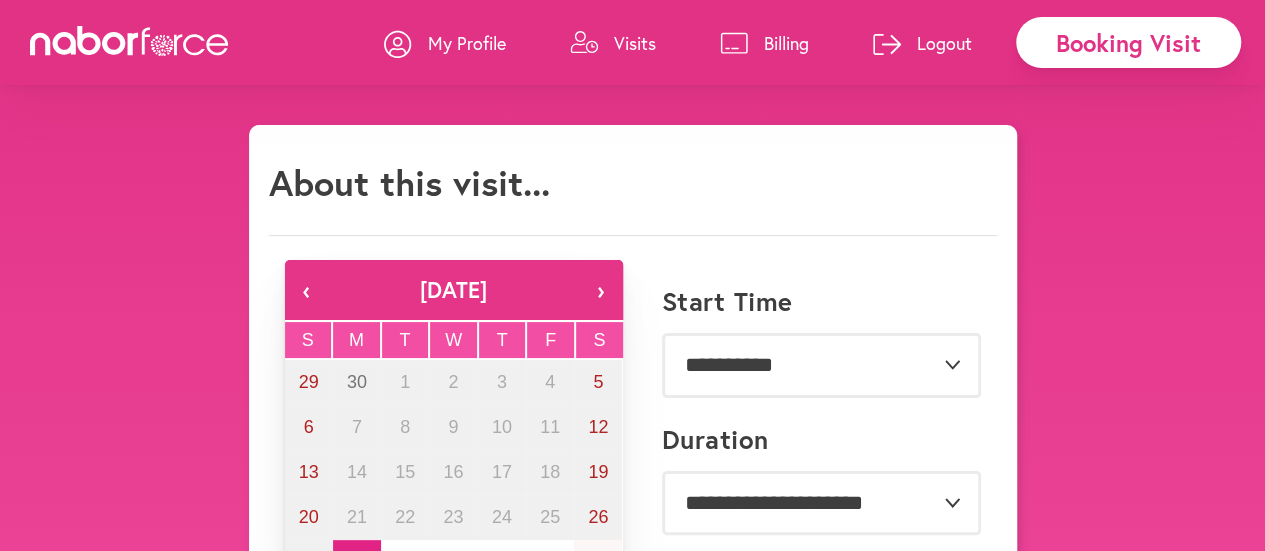 click on "›" at bounding box center (601, 290) 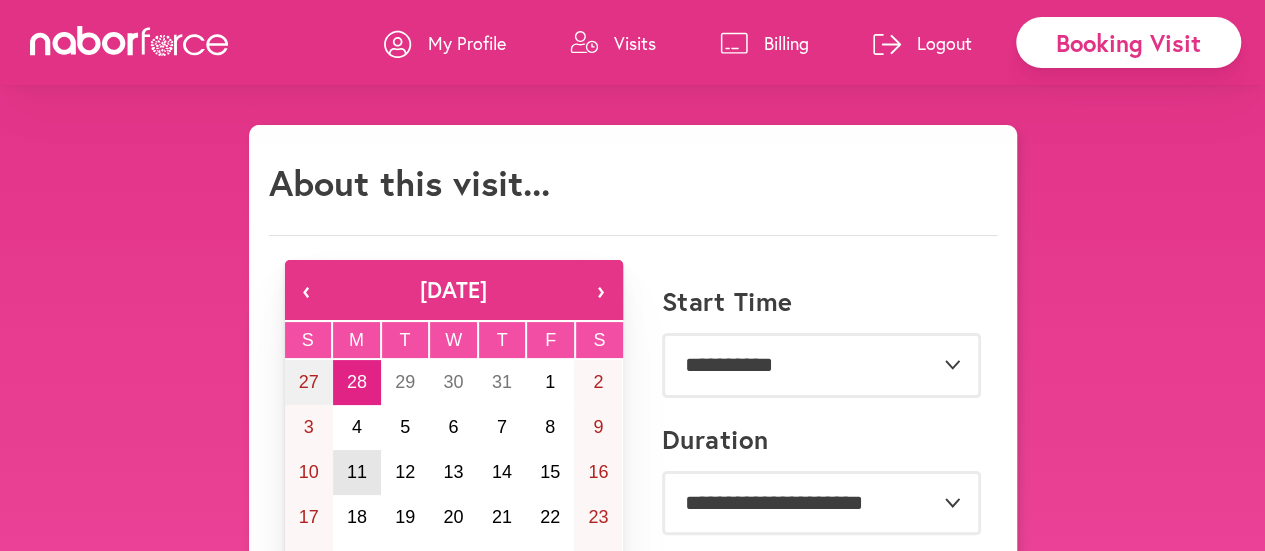 click on "11" at bounding box center [357, 472] 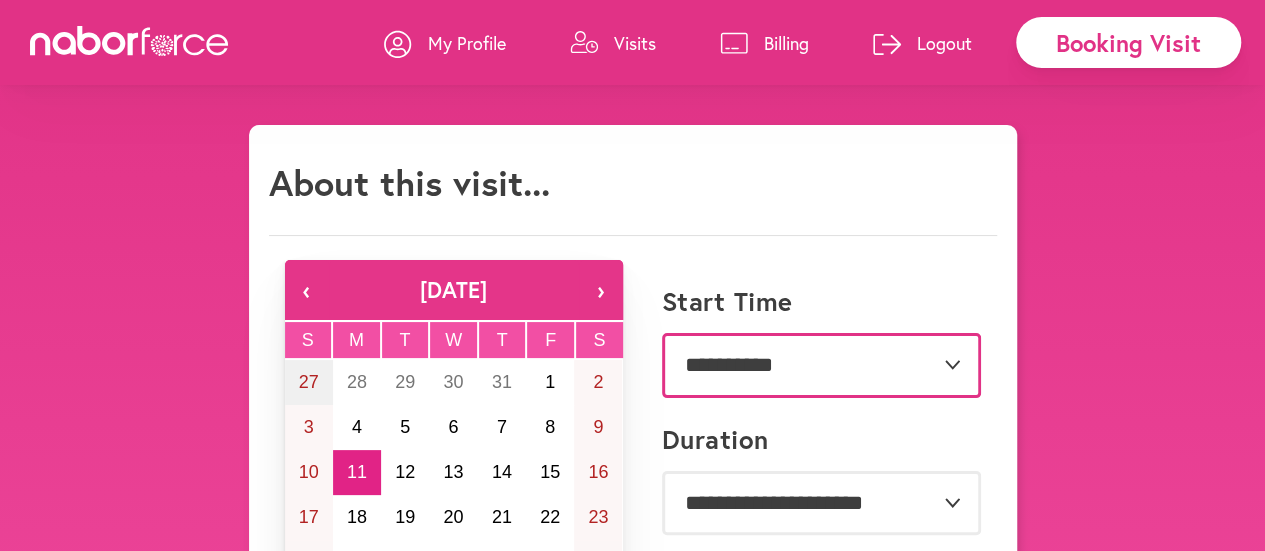 click on "**********" at bounding box center (821, 365) 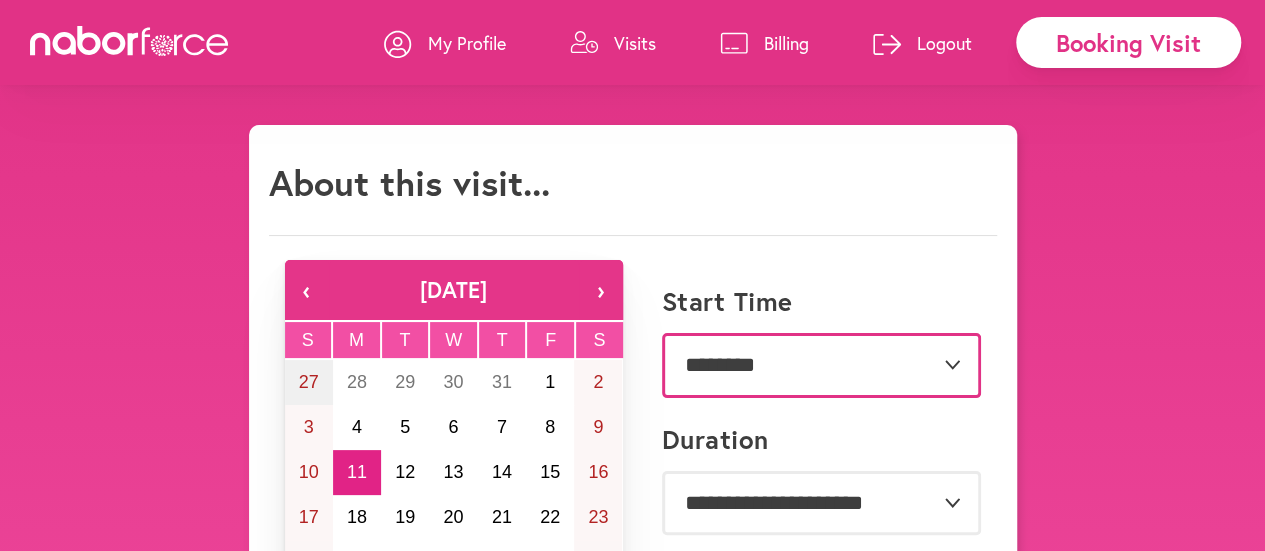 click on "**********" at bounding box center (821, 365) 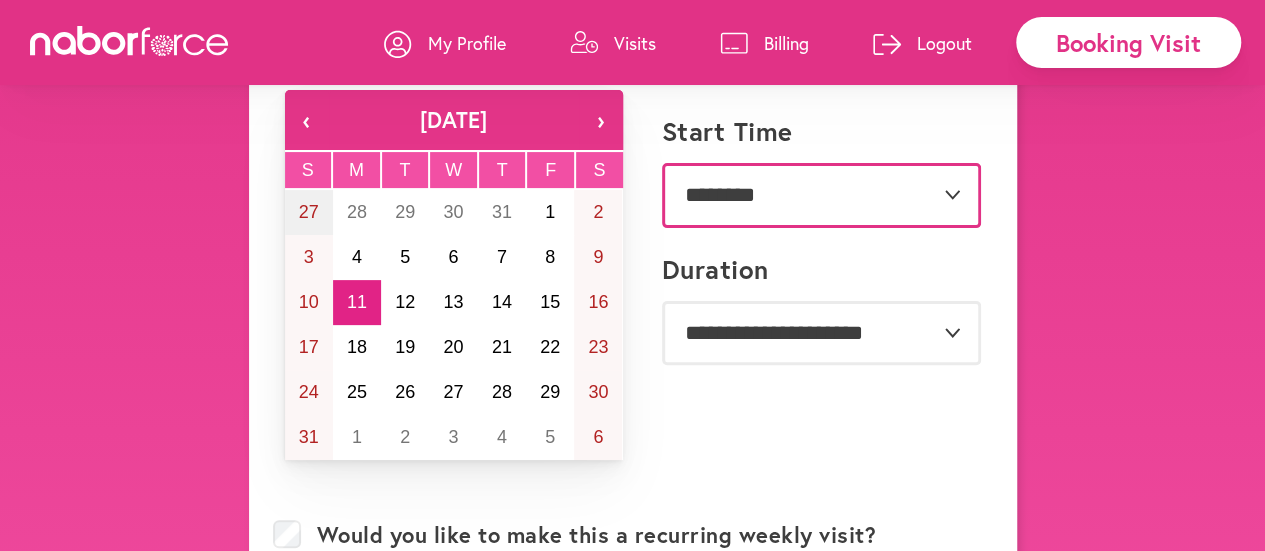 scroll, scrollTop: 184, scrollLeft: 0, axis: vertical 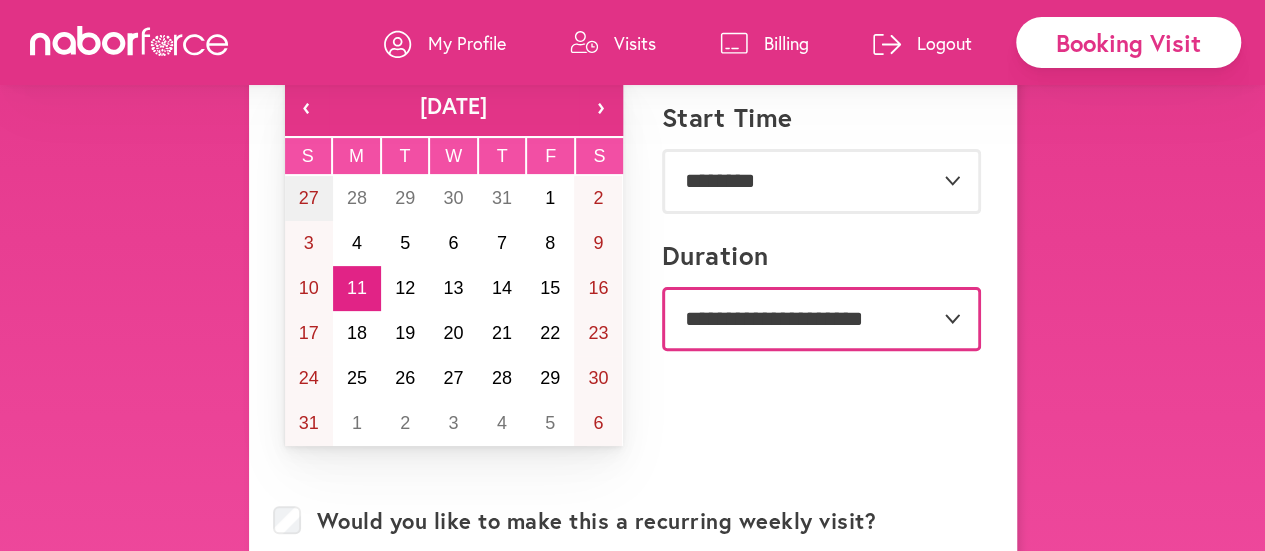 click on "**********" at bounding box center [821, 319] 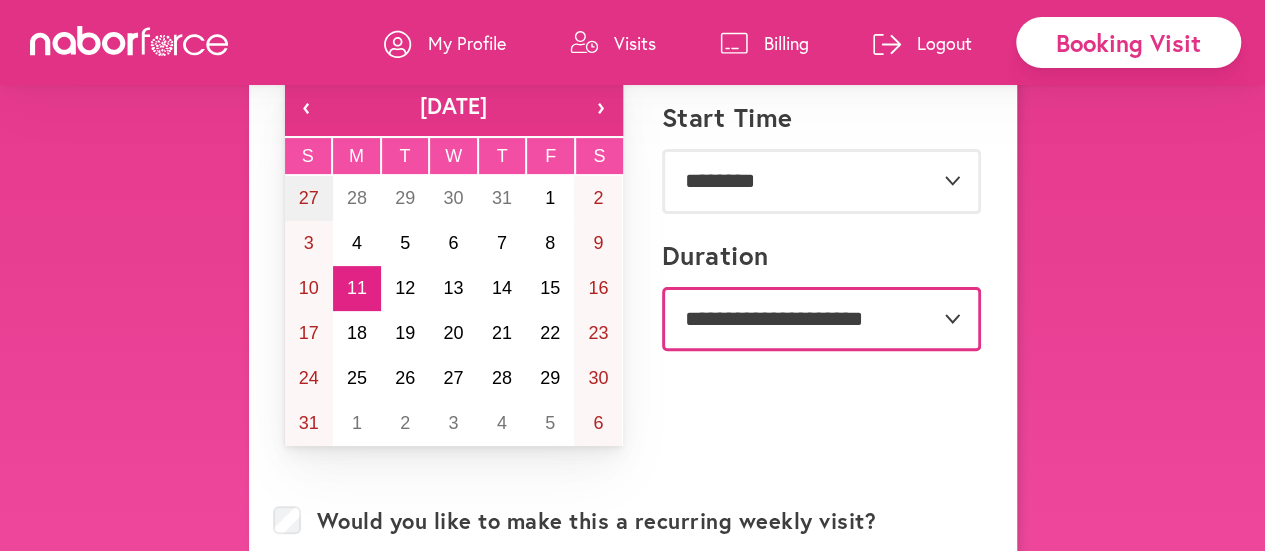 select on "**" 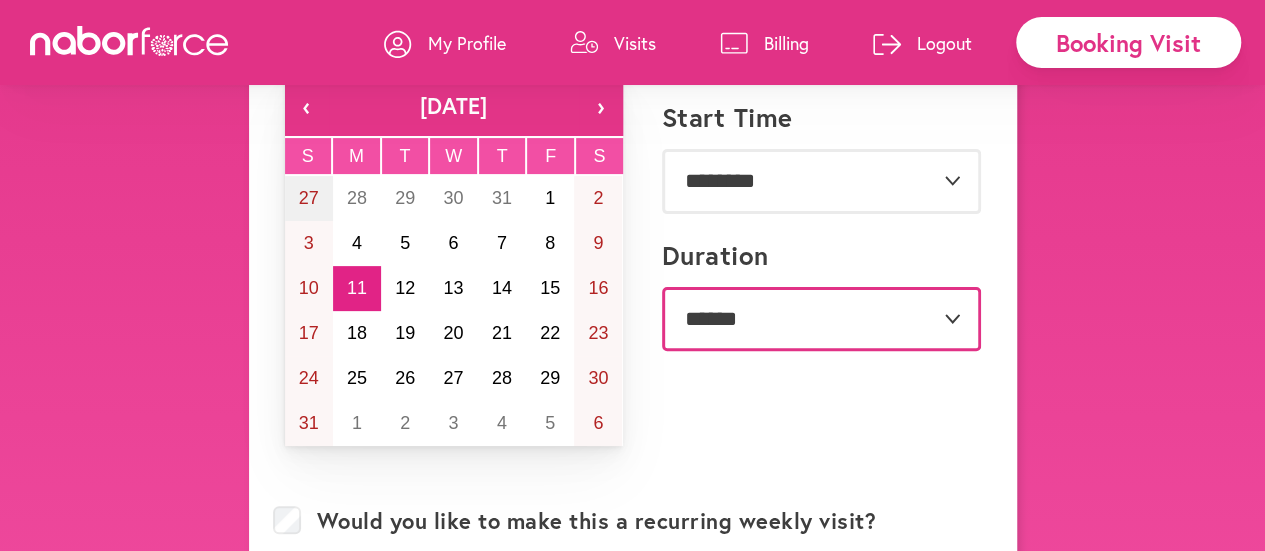 click on "**********" at bounding box center (821, 319) 